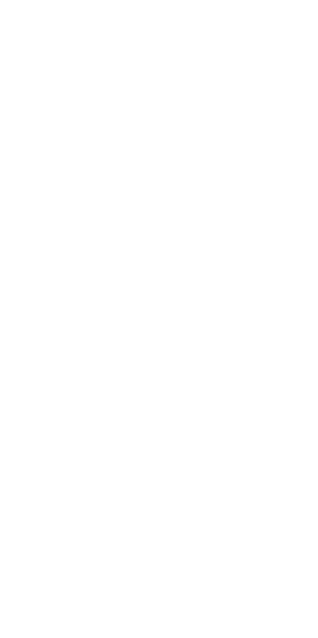 scroll, scrollTop: 0, scrollLeft: 0, axis: both 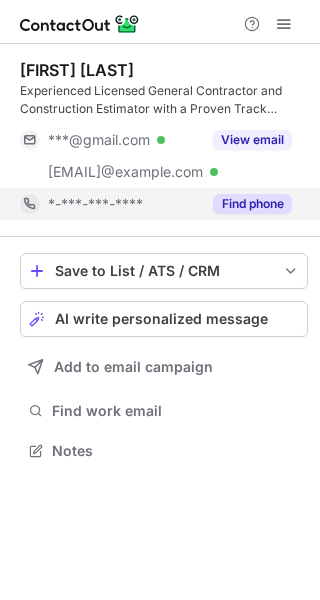click on "Find phone" at bounding box center [252, 204] 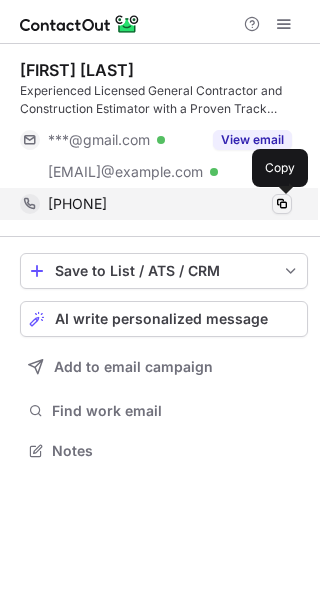 click at bounding box center [282, 204] 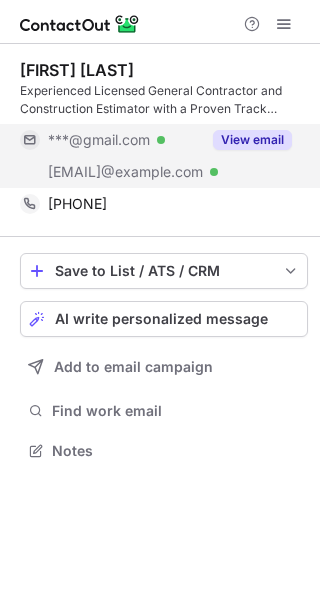 click on "View email" at bounding box center (252, 140) 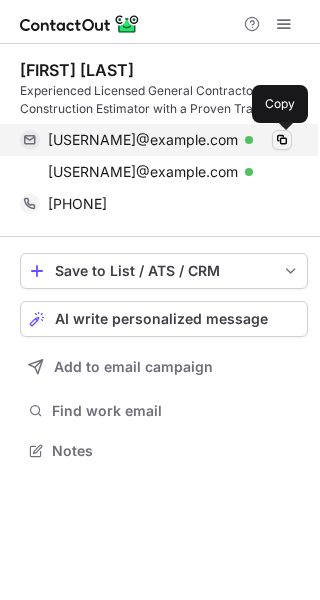 click at bounding box center (282, 140) 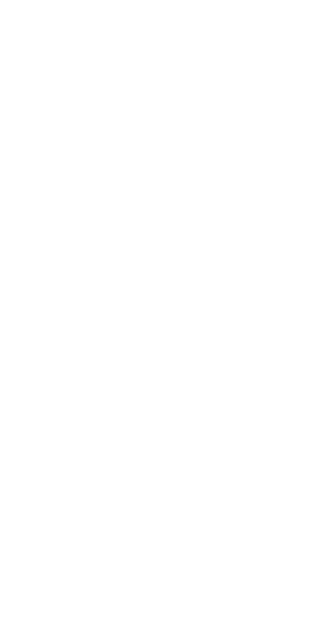 scroll, scrollTop: 0, scrollLeft: 0, axis: both 